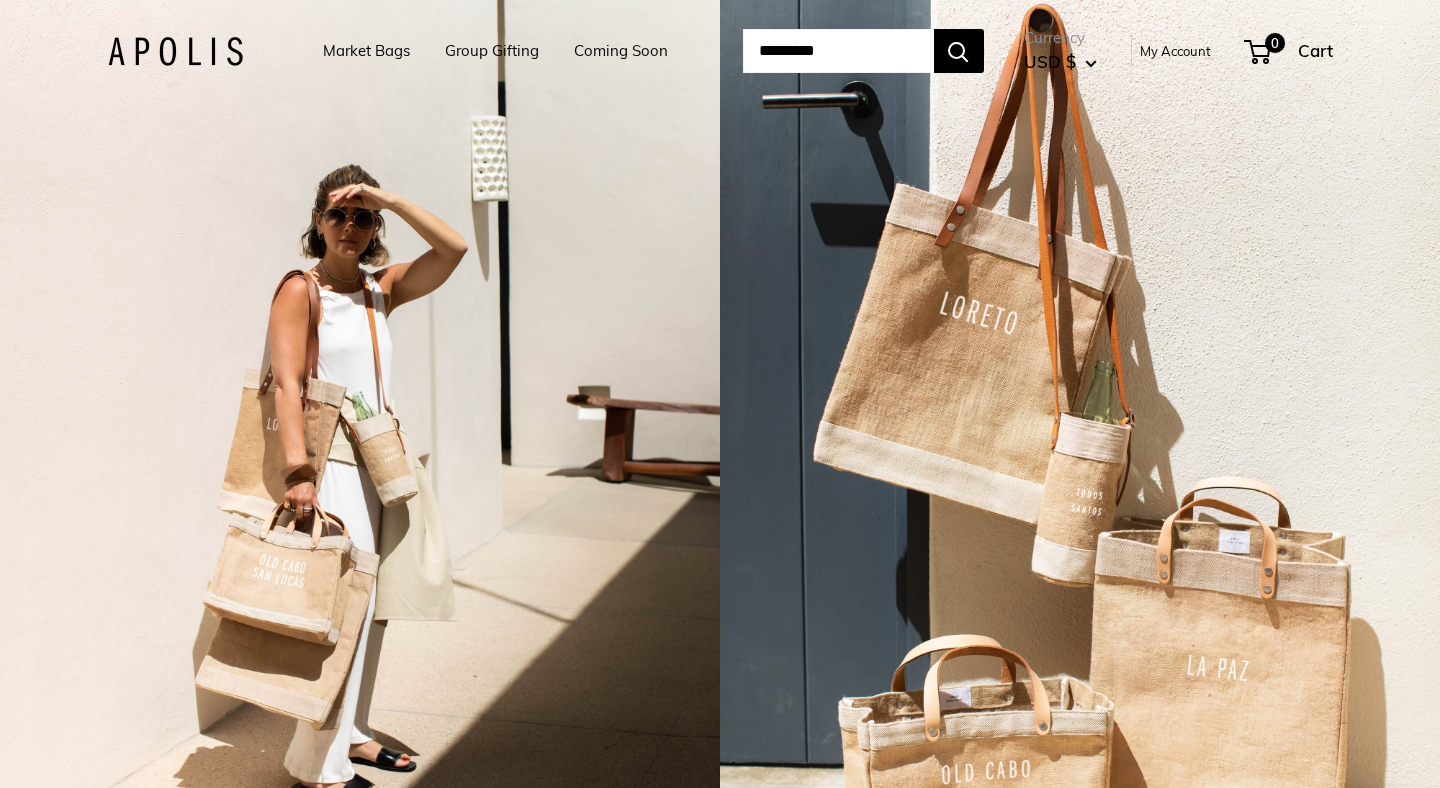 scroll, scrollTop: 0, scrollLeft: 0, axis: both 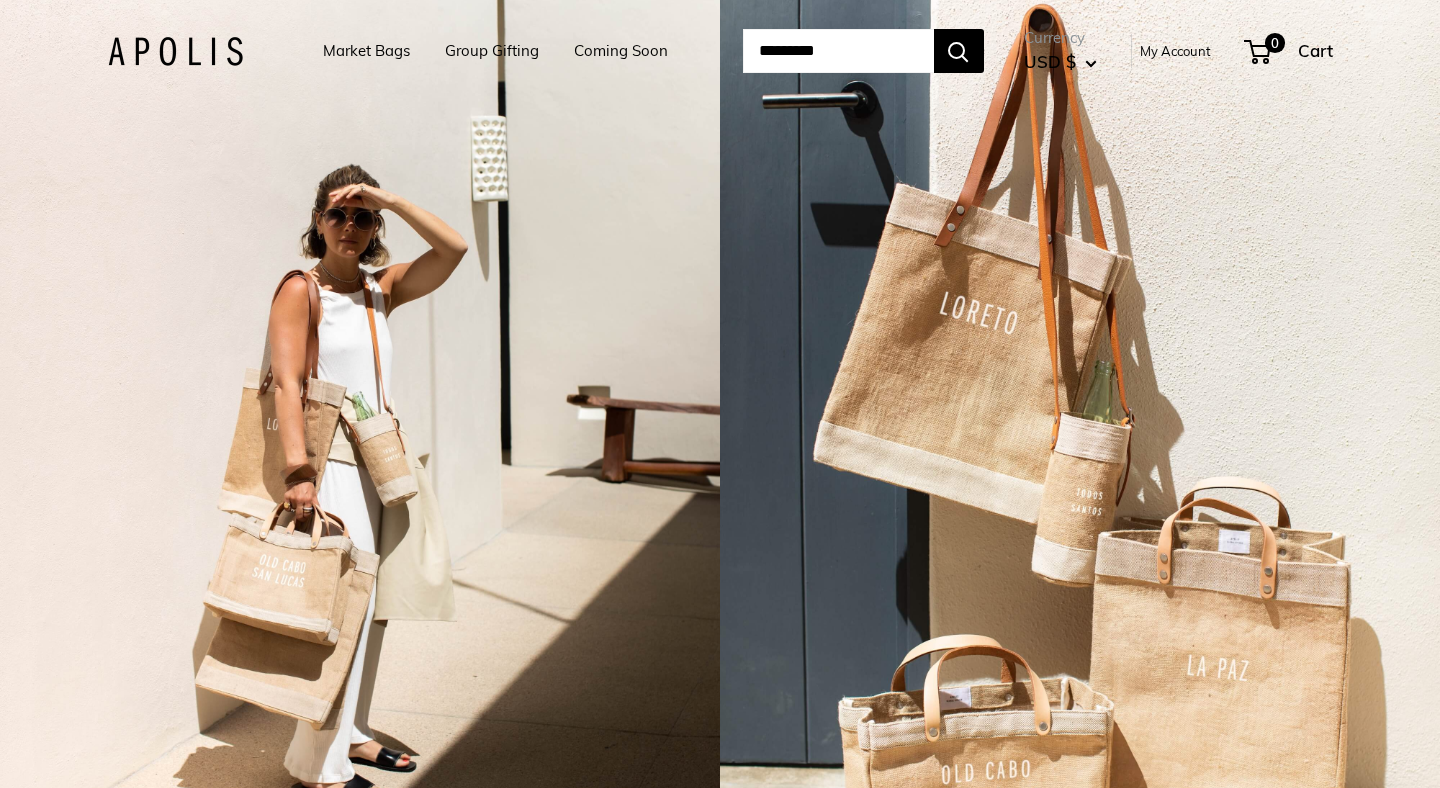 click on "Group Gifting" at bounding box center (492, 51) 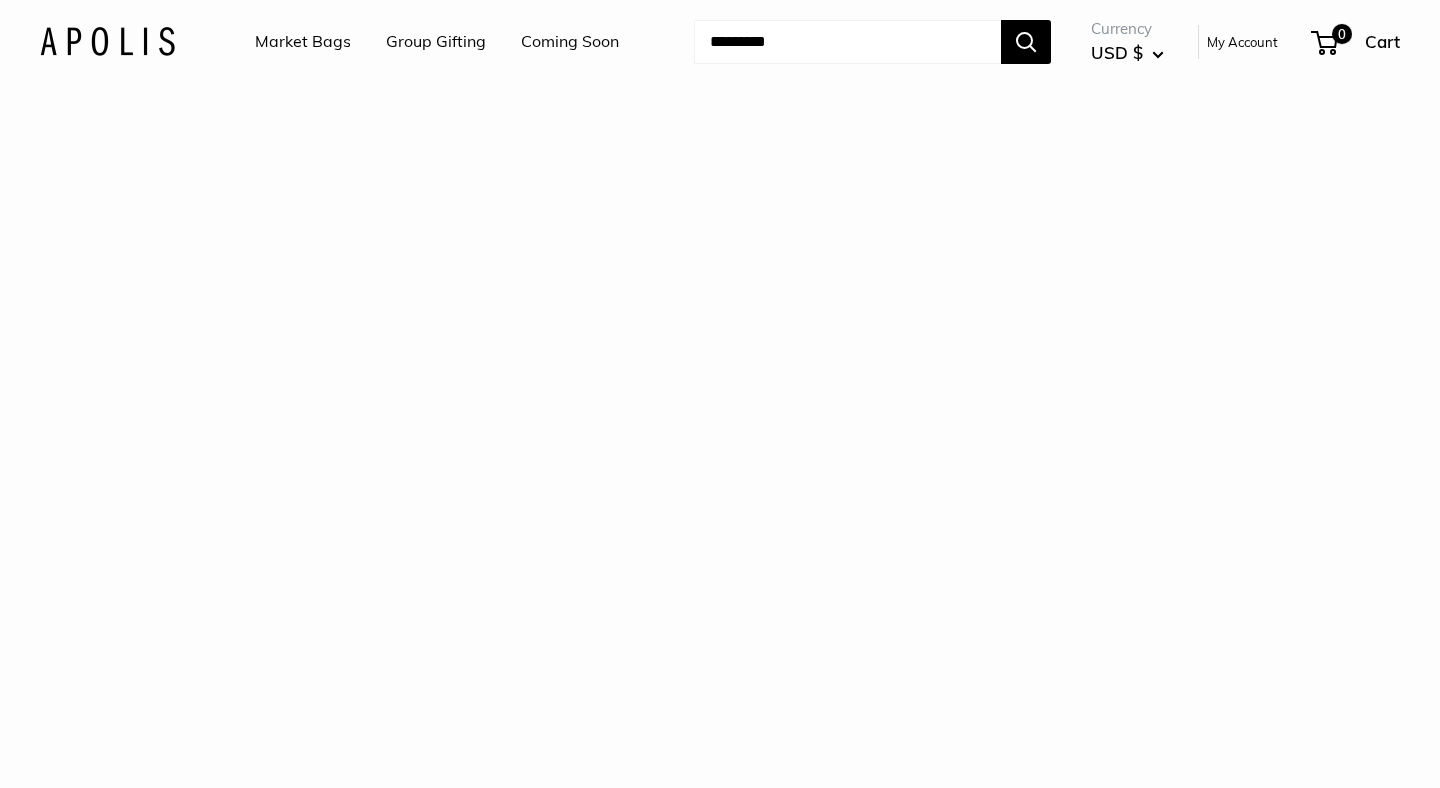 scroll, scrollTop: 0, scrollLeft: 0, axis: both 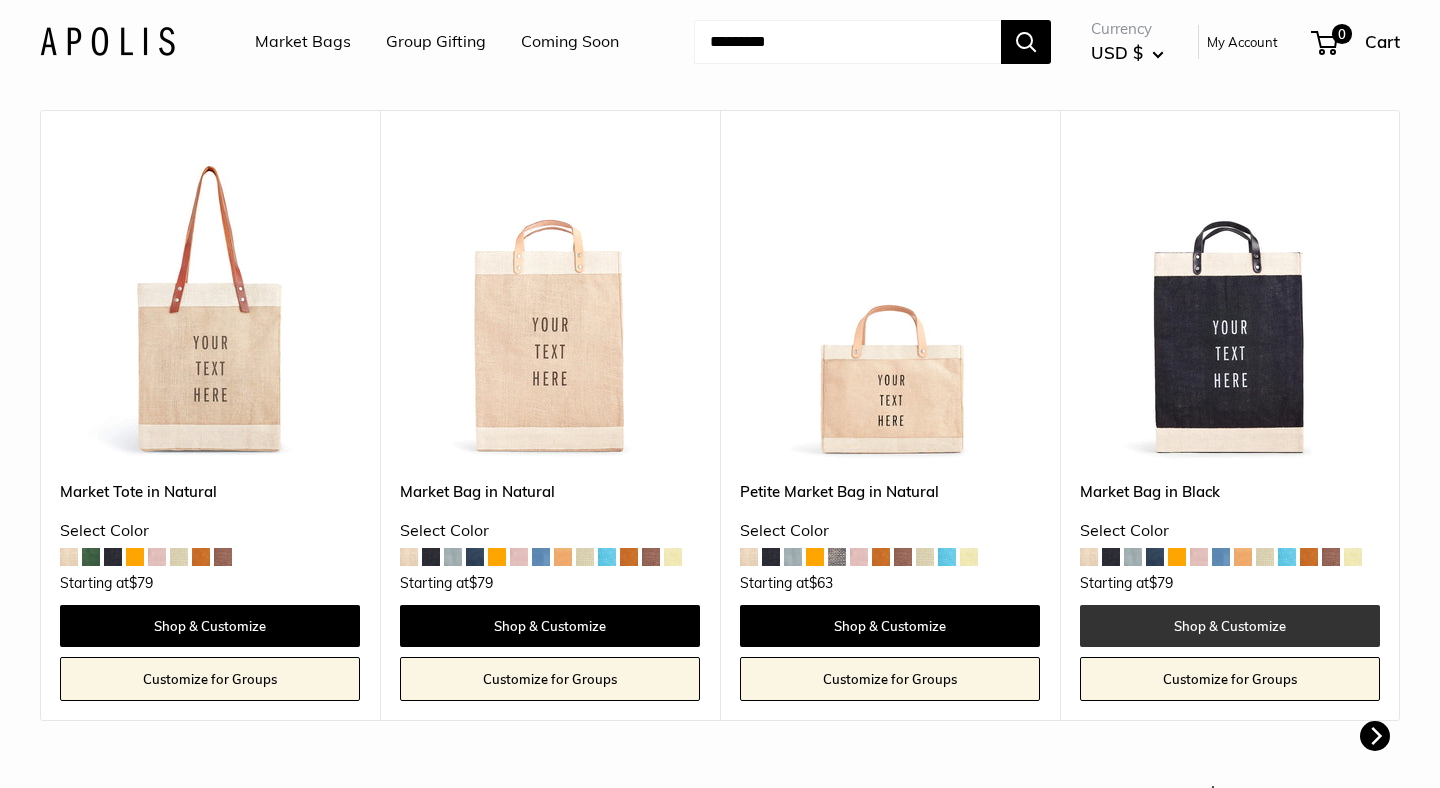 click on "Shop & Customize" at bounding box center (1230, 626) 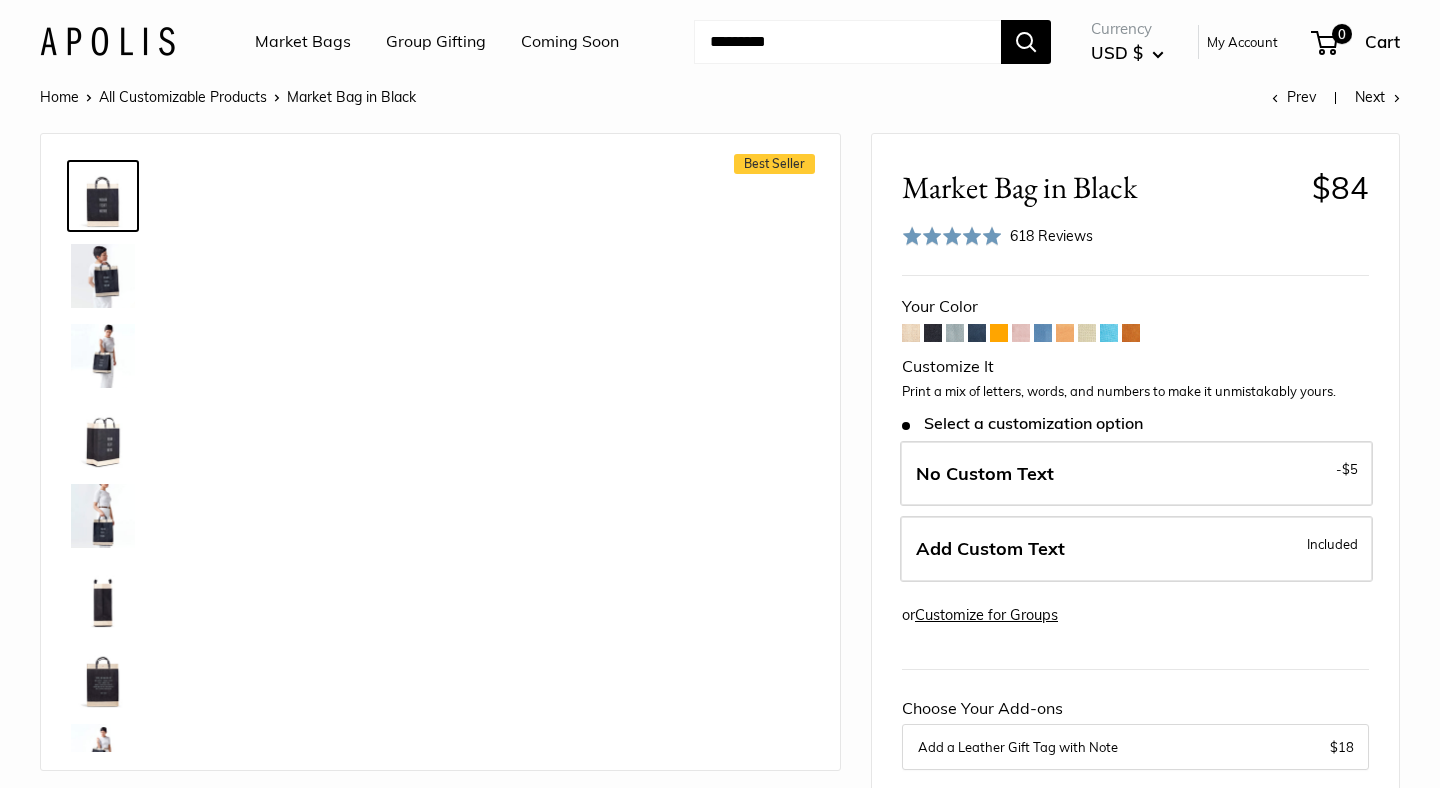scroll, scrollTop: 0, scrollLeft: 0, axis: both 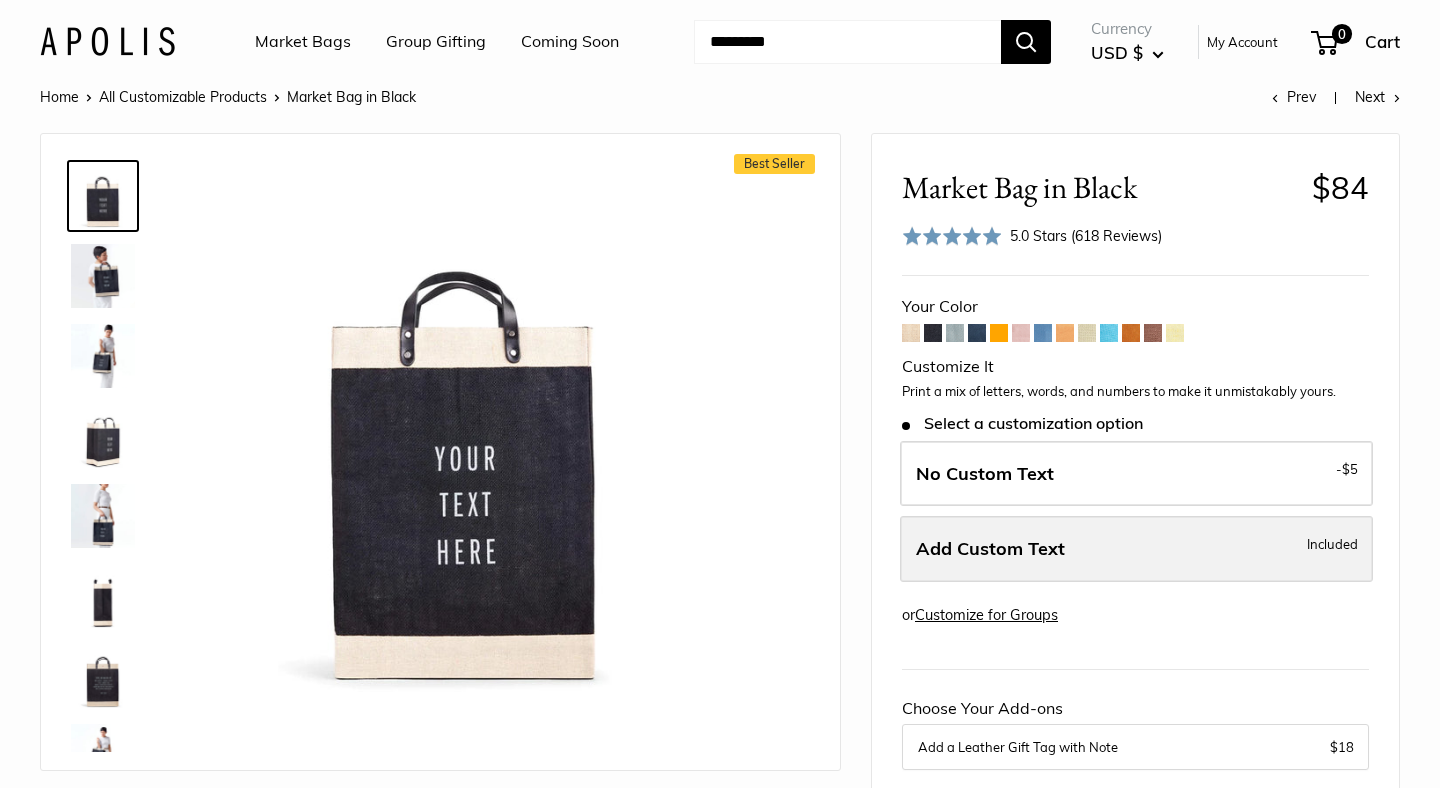 click on "Add Custom Text
Included" at bounding box center (1136, 549) 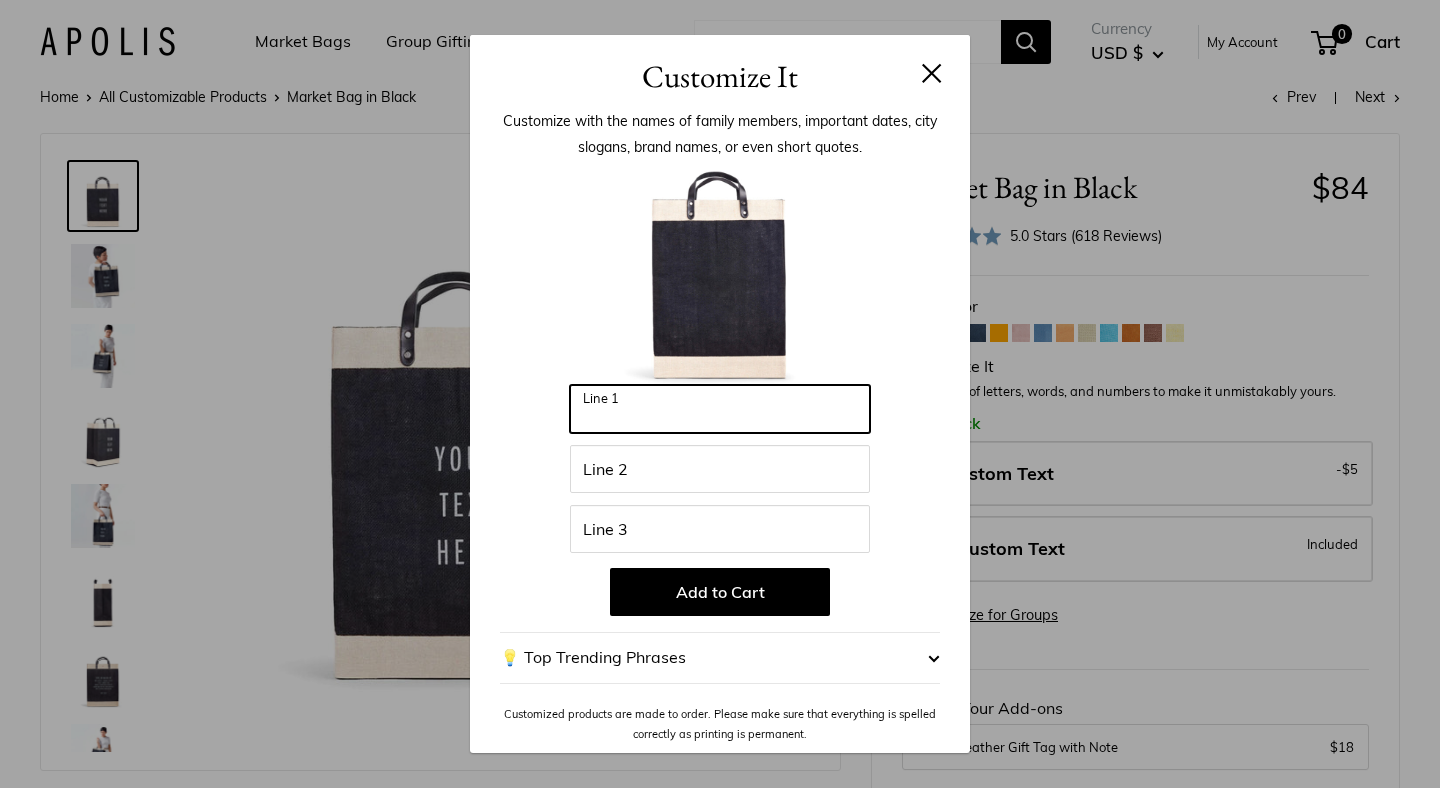 click on "Line 1" at bounding box center (720, 409) 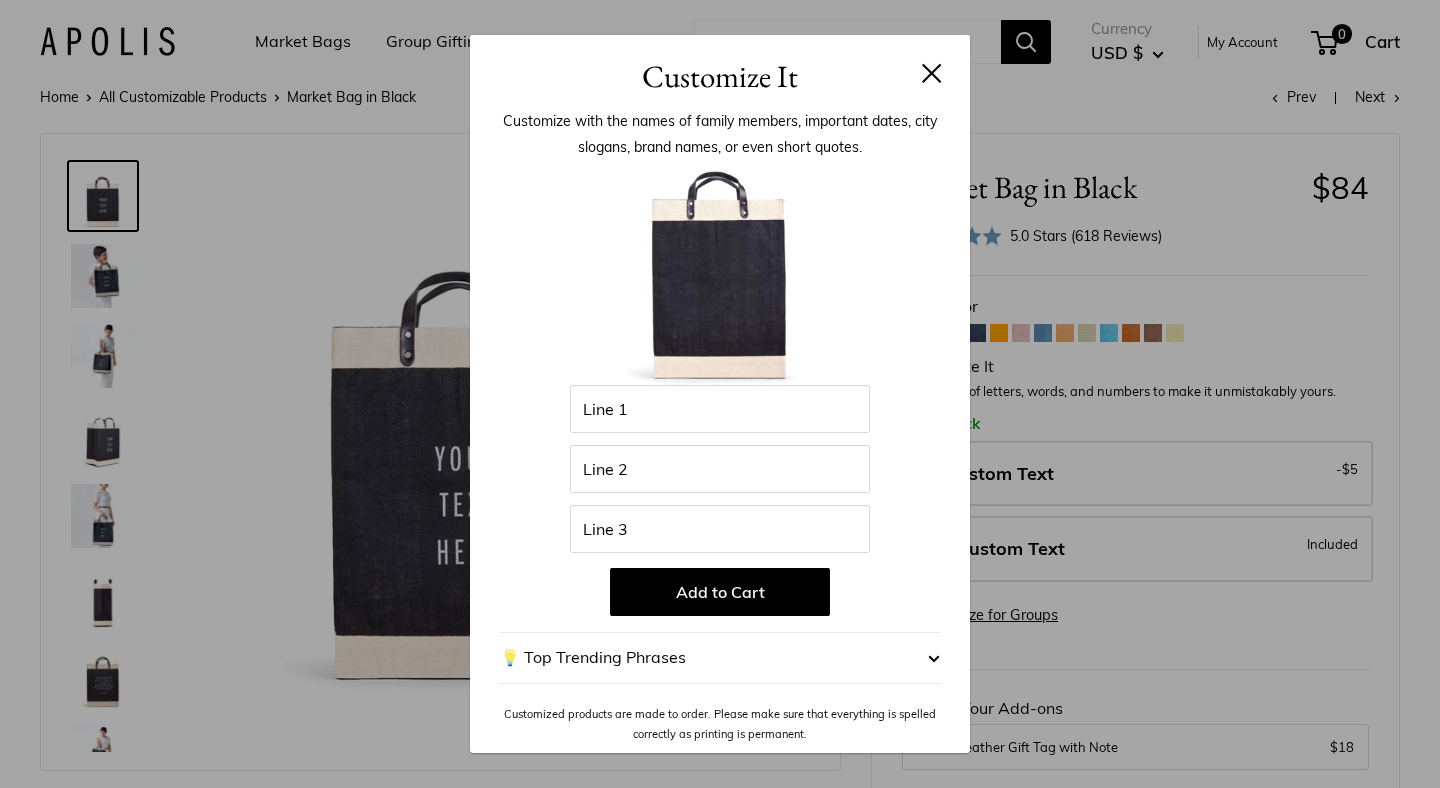 click at bounding box center (932, 73) 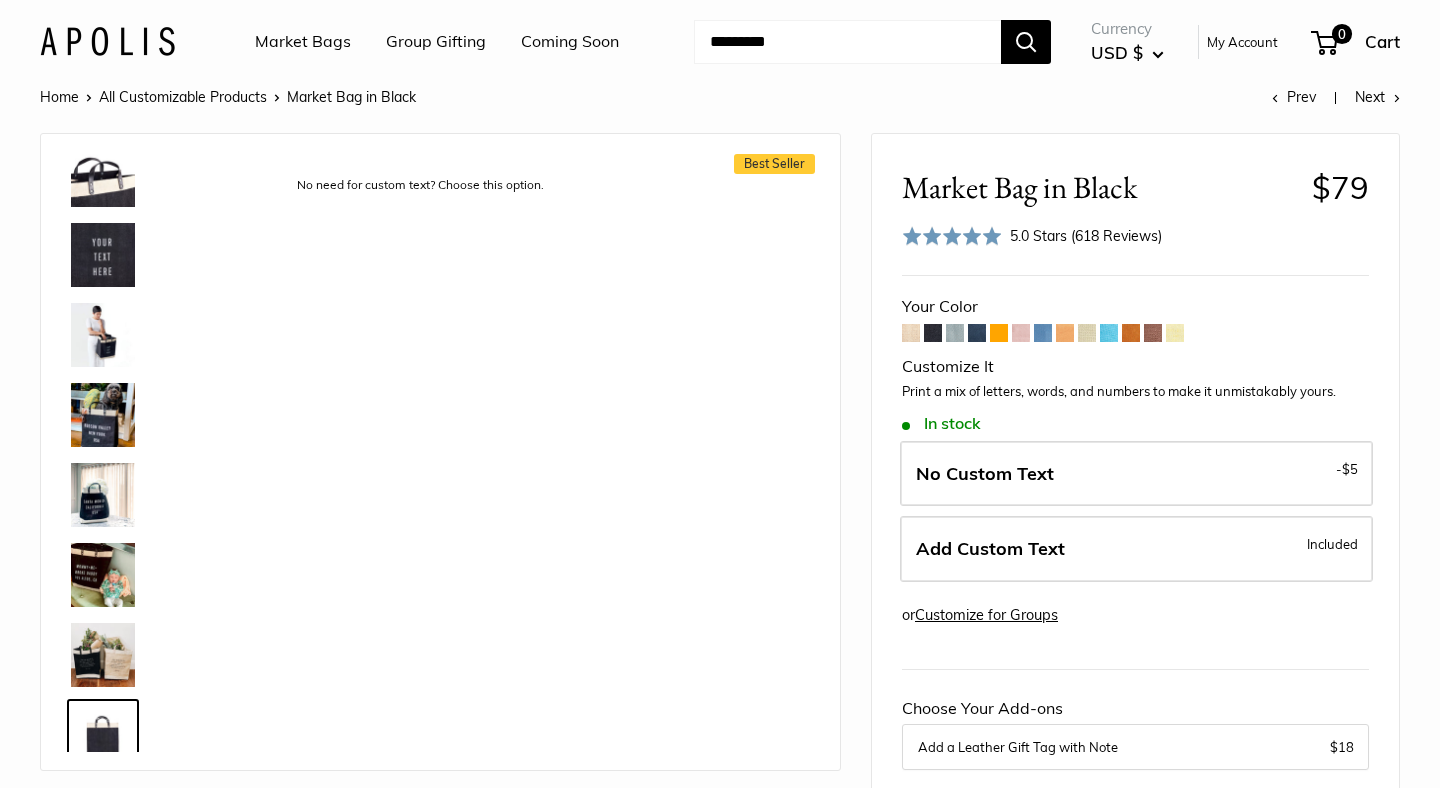 scroll, scrollTop: 768, scrollLeft: 0, axis: vertical 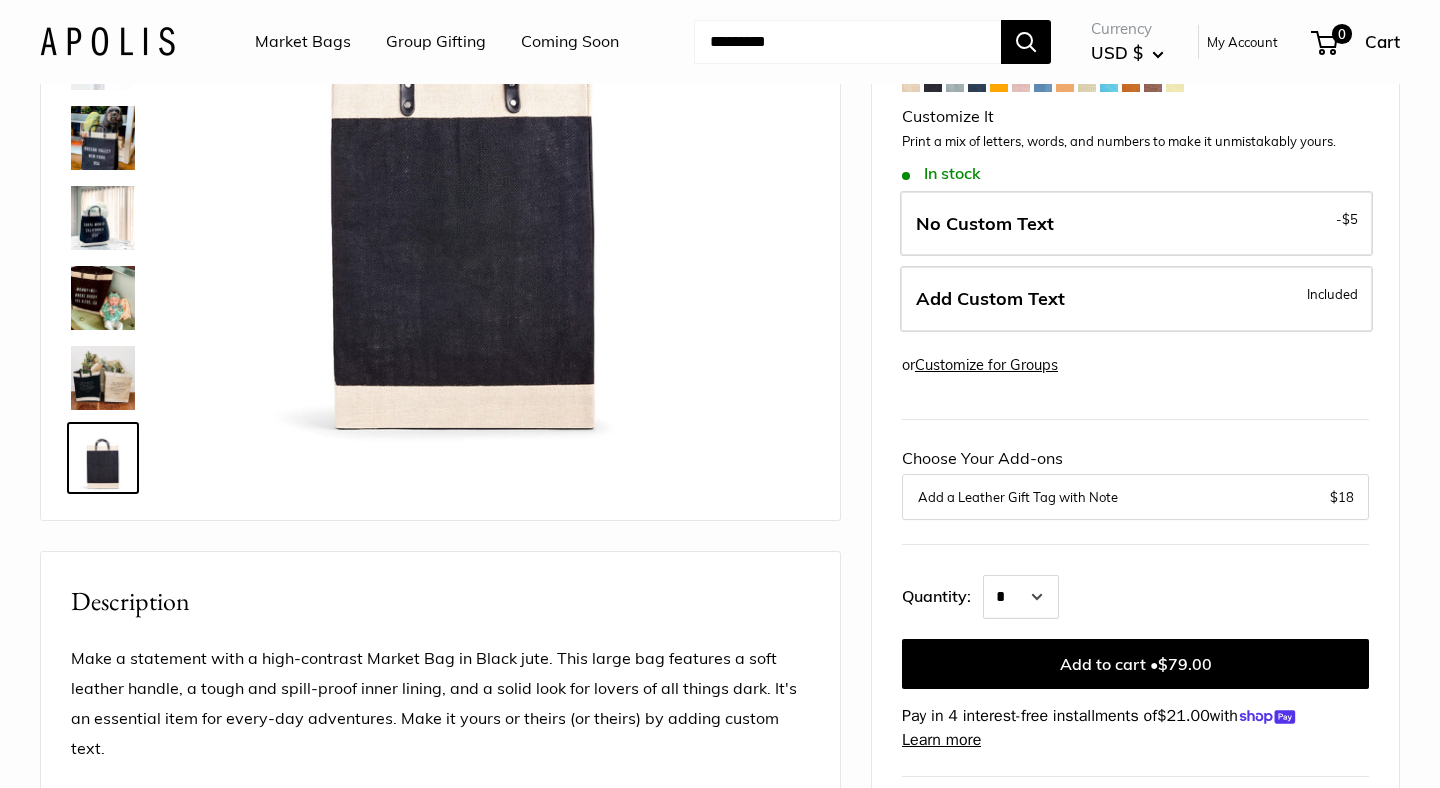click at bounding box center [103, 298] 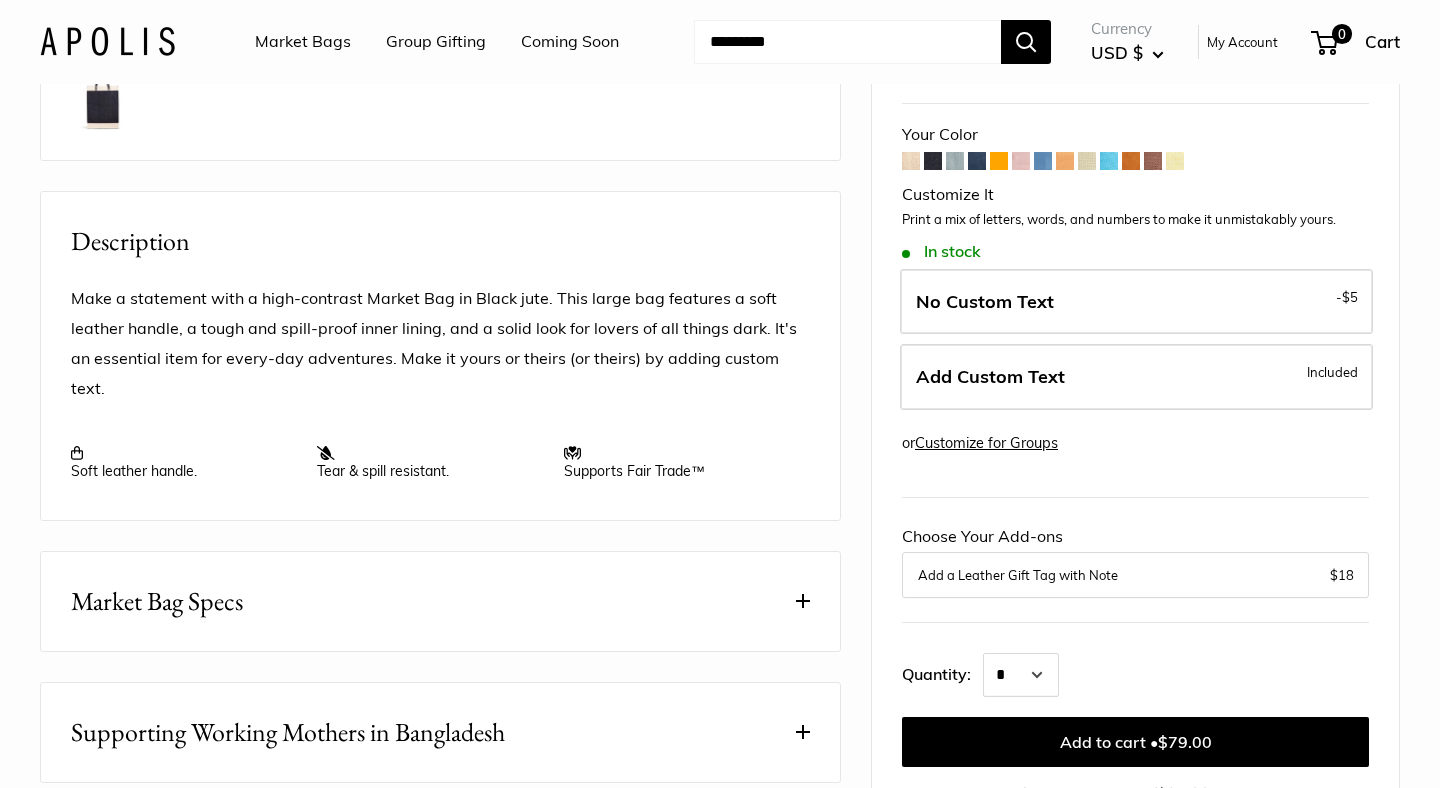 scroll, scrollTop: 545, scrollLeft: 0, axis: vertical 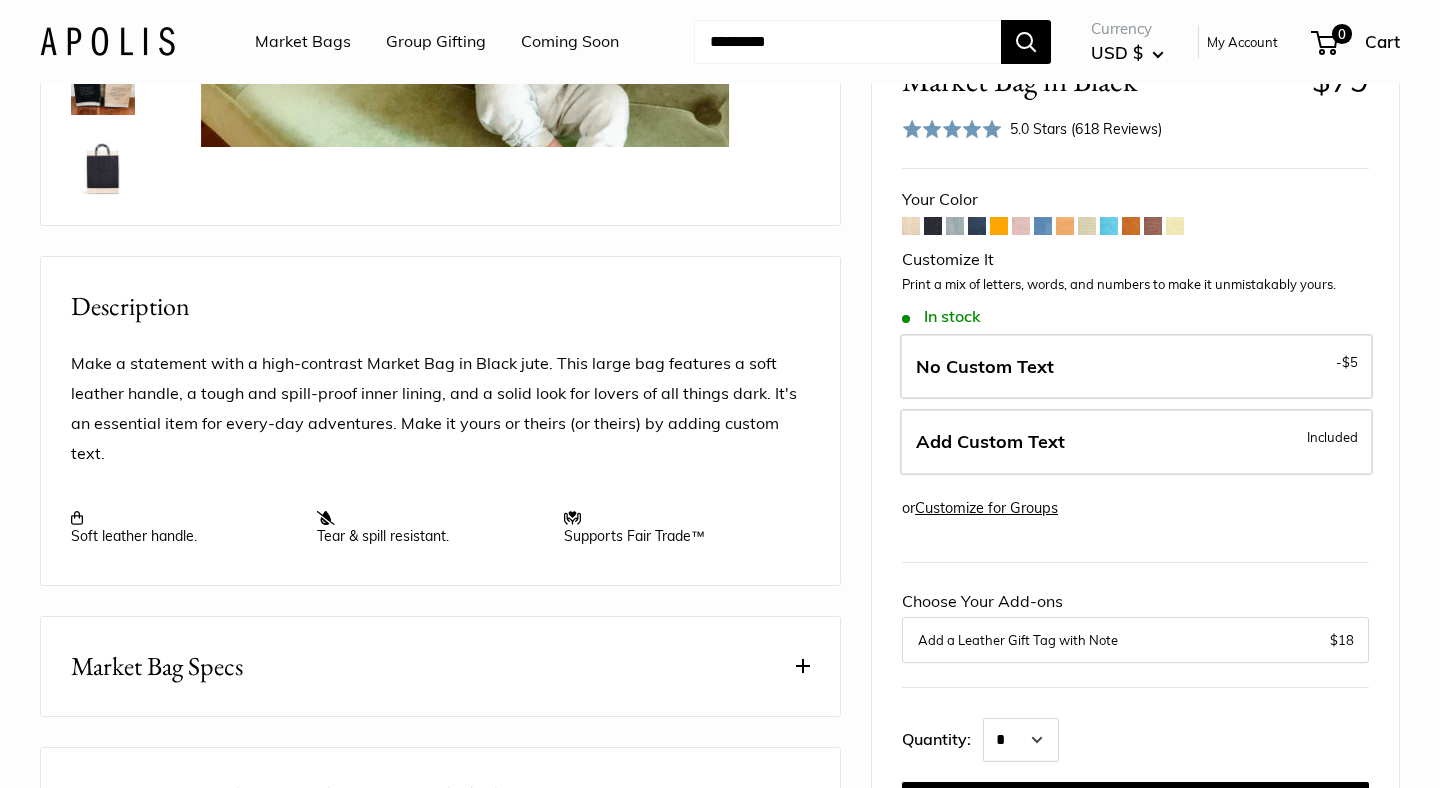 click on "Add a Leather Gift Tag with Note" at bounding box center [1135, 639] 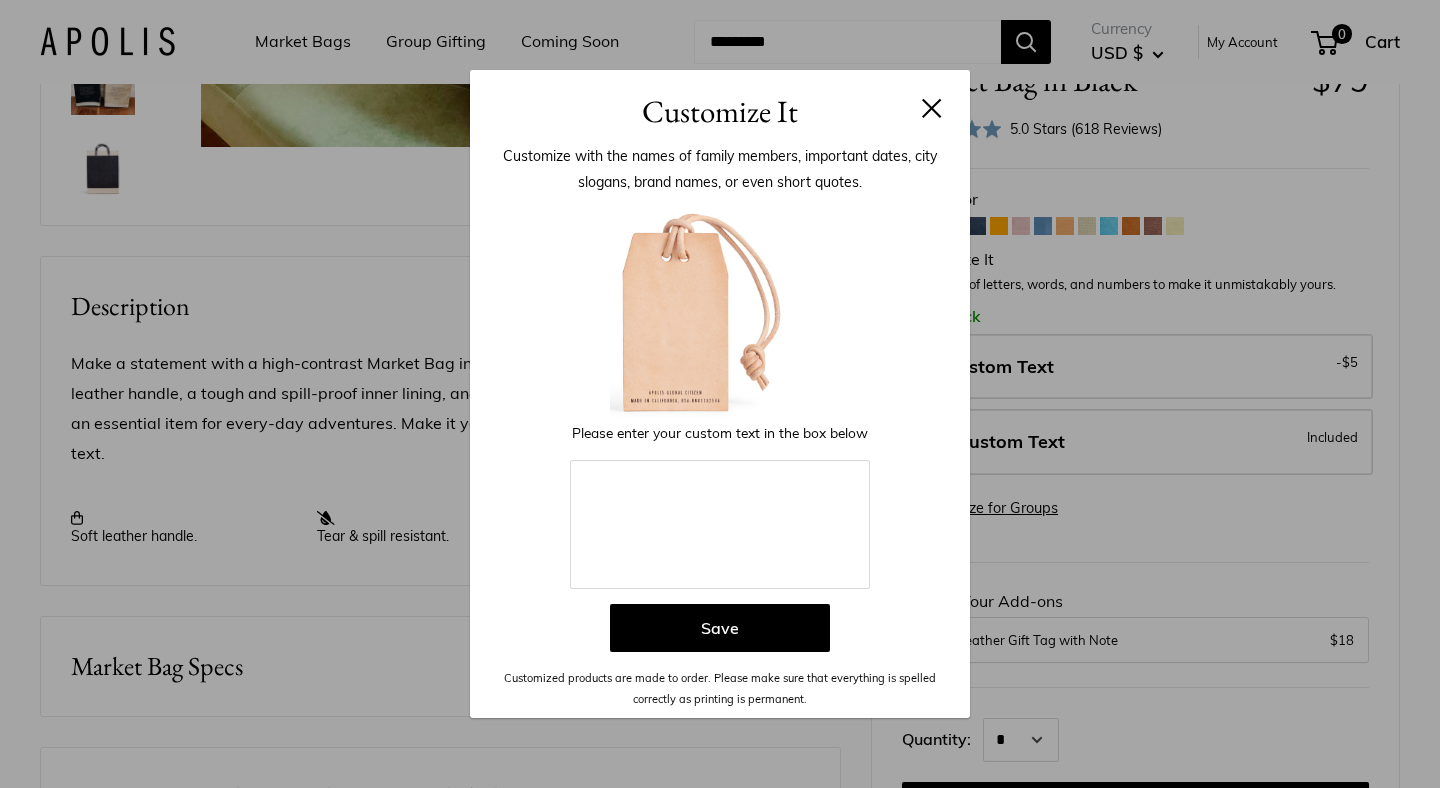 click at bounding box center (932, 108) 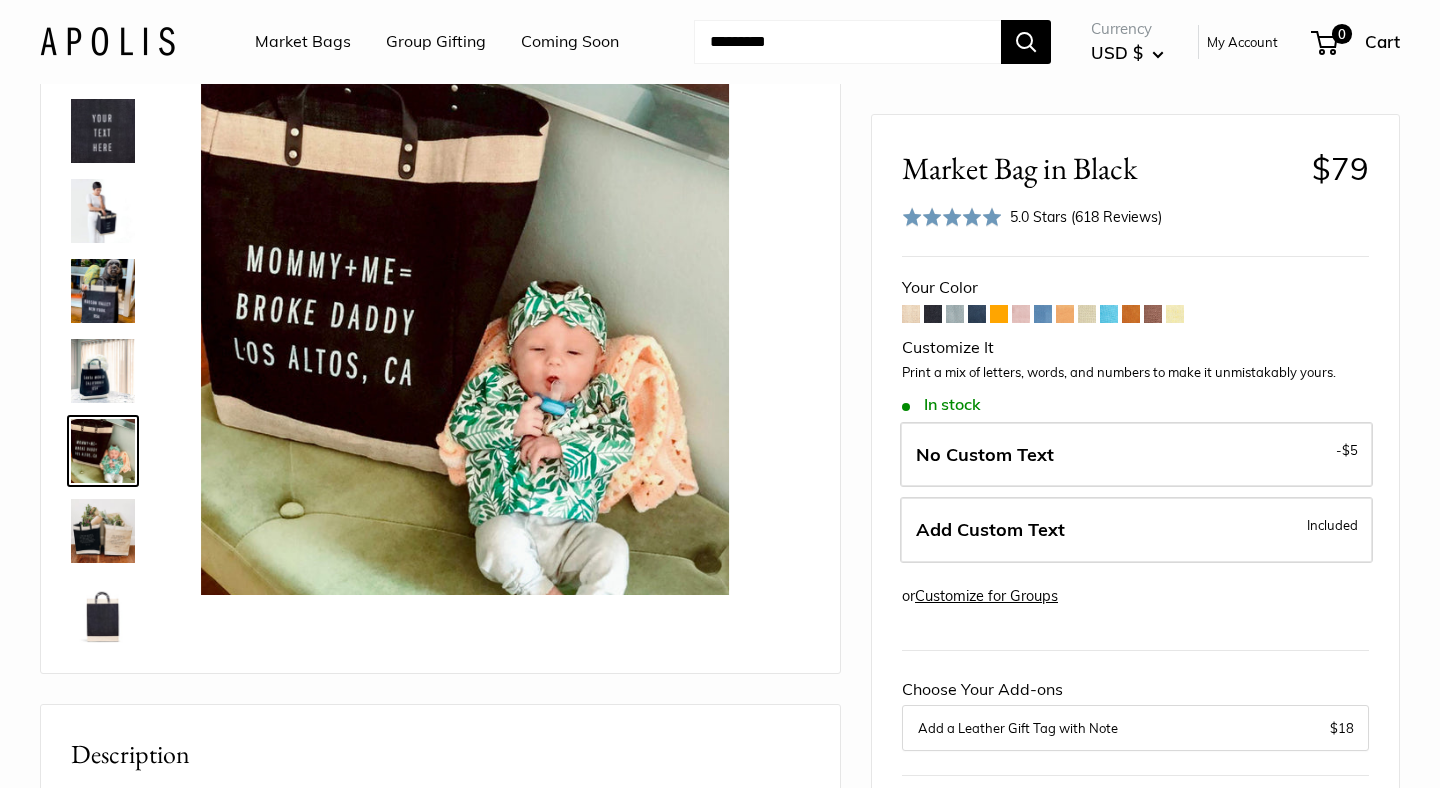 scroll, scrollTop: 0, scrollLeft: 0, axis: both 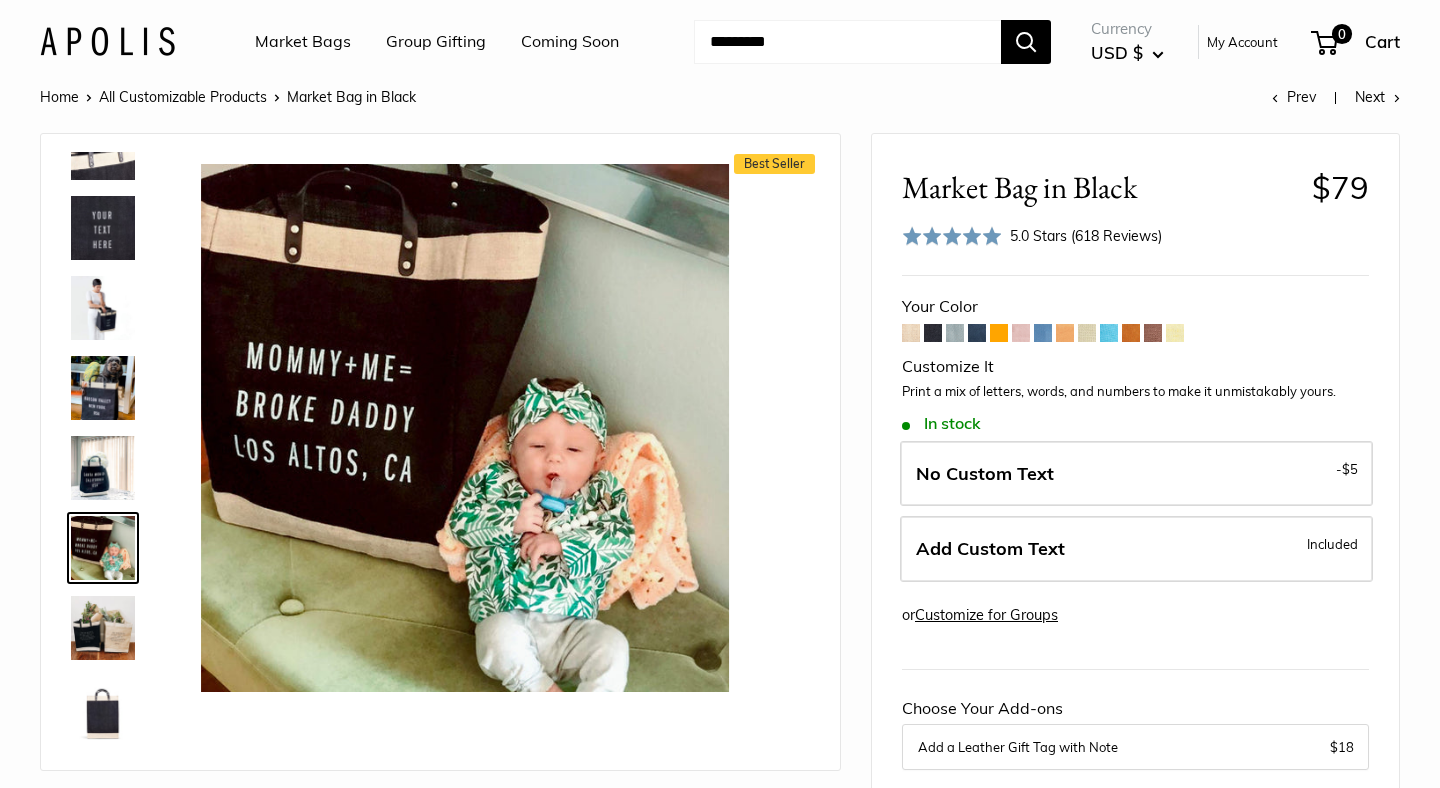 click at bounding box center [933, 333] 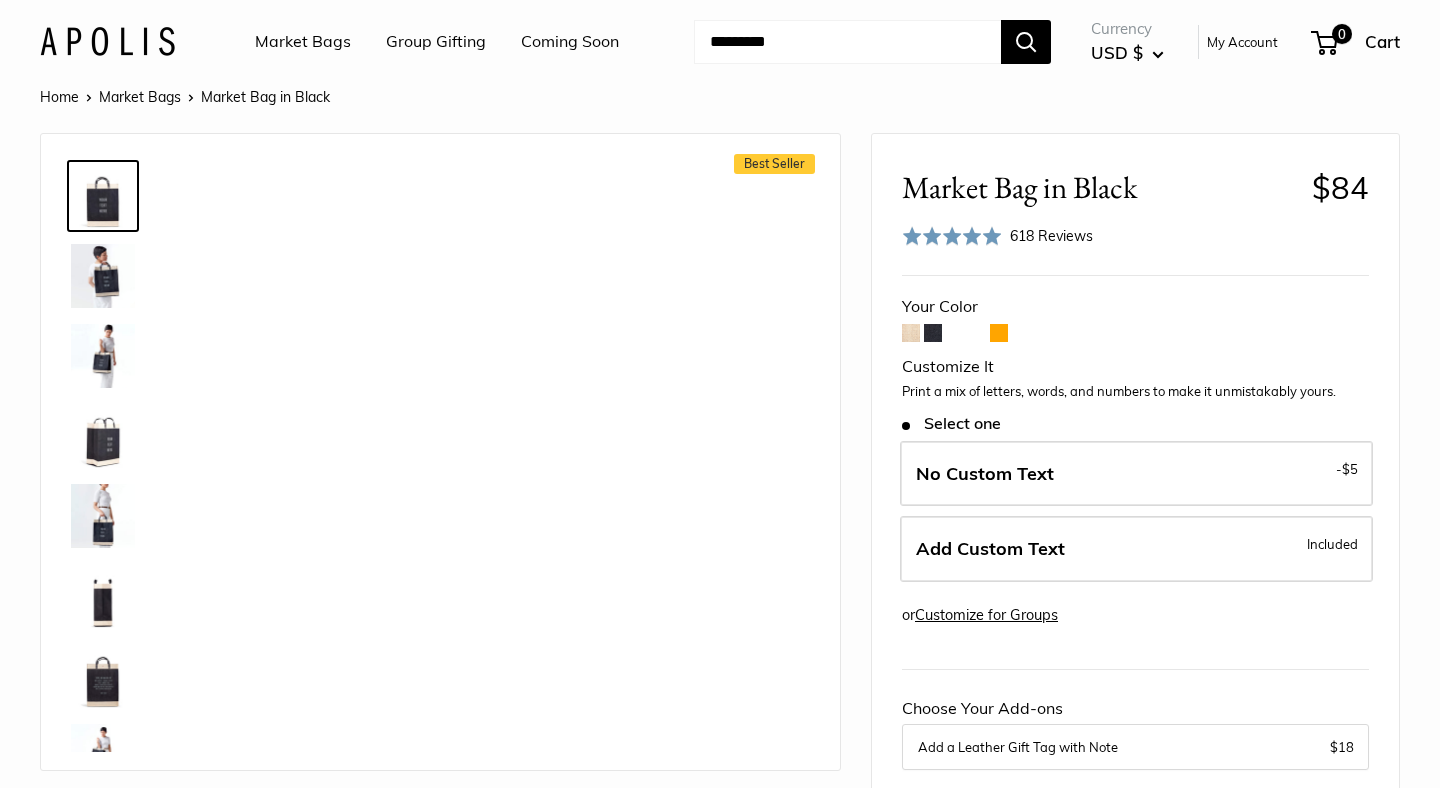 scroll, scrollTop: 0, scrollLeft: 0, axis: both 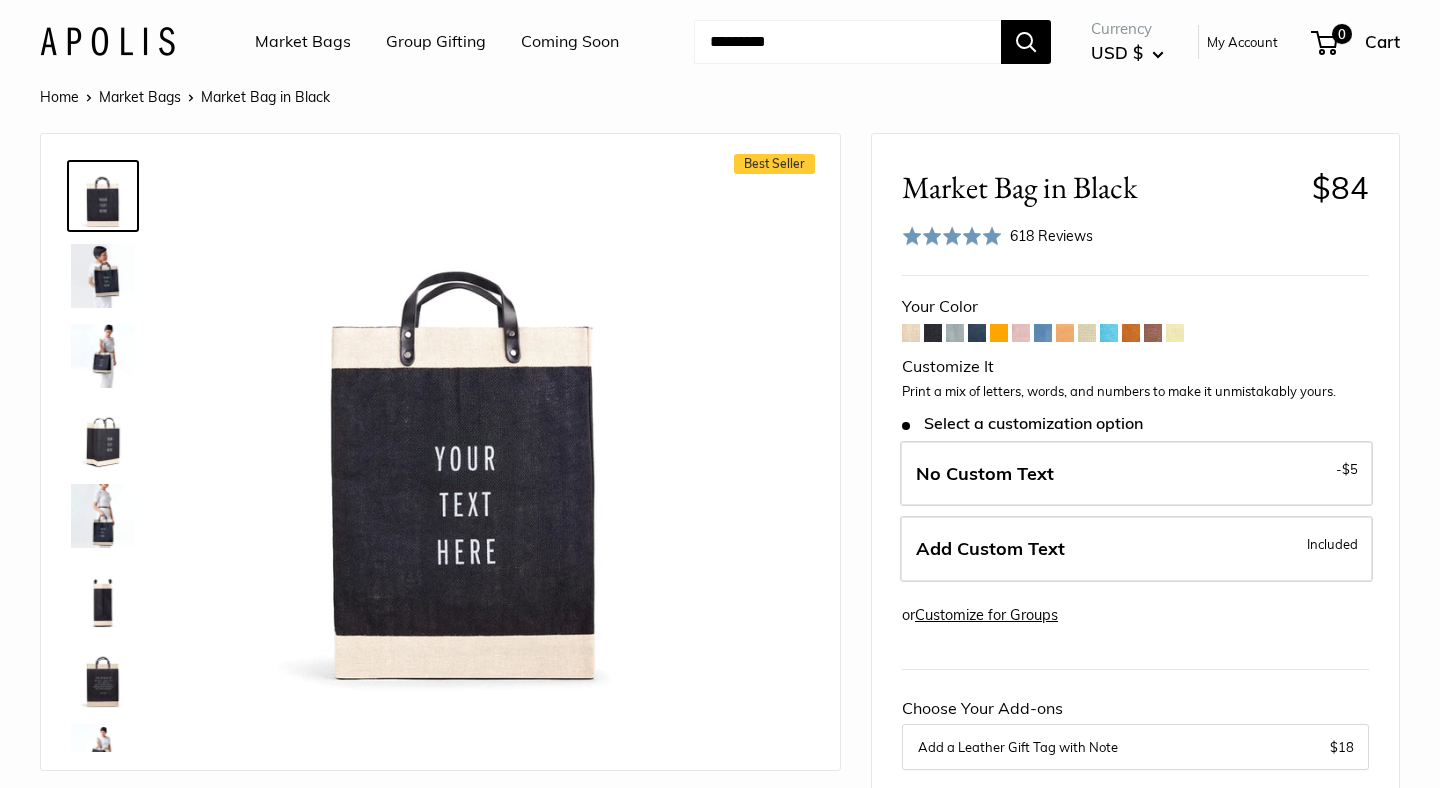 click at bounding box center (1021, 333) 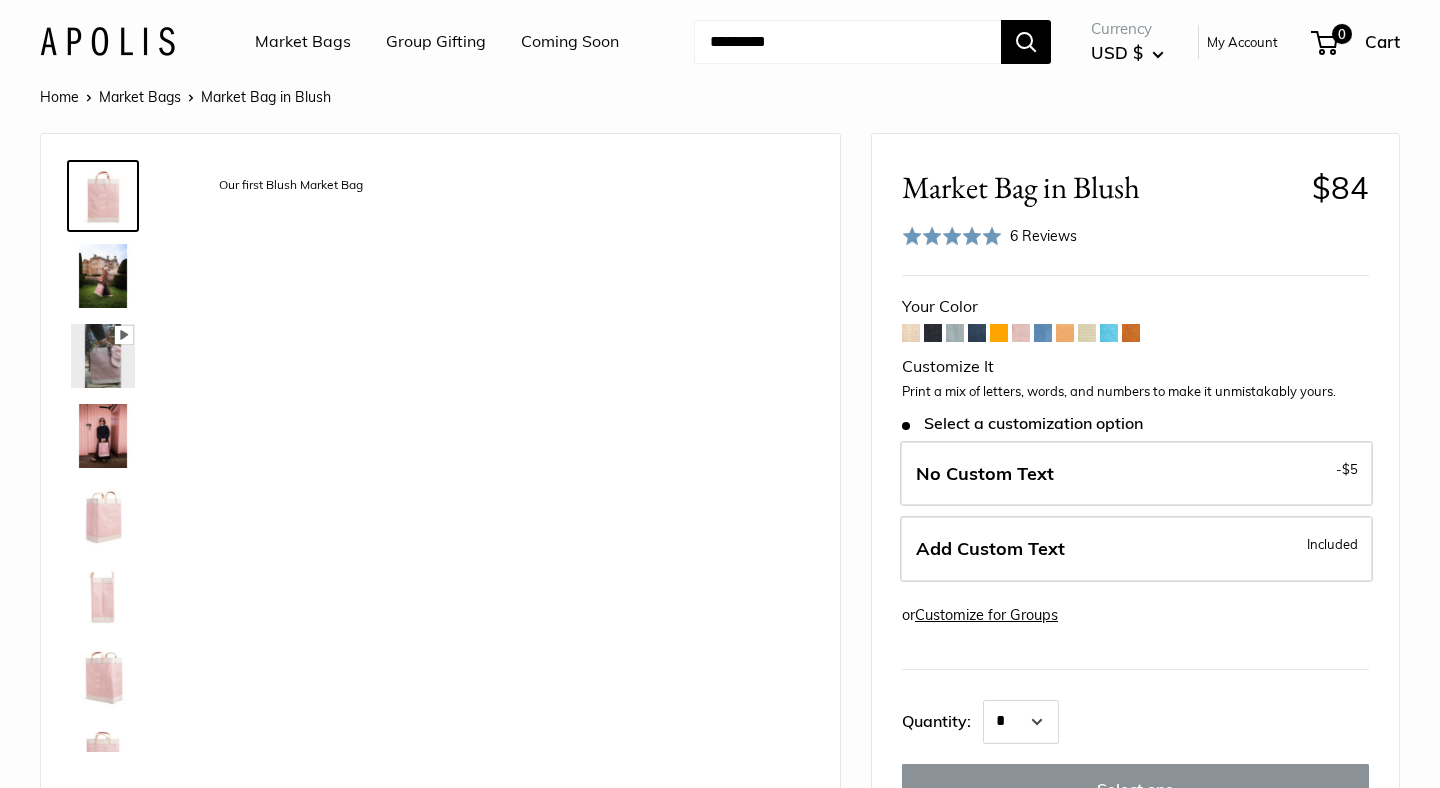 scroll, scrollTop: 0, scrollLeft: 0, axis: both 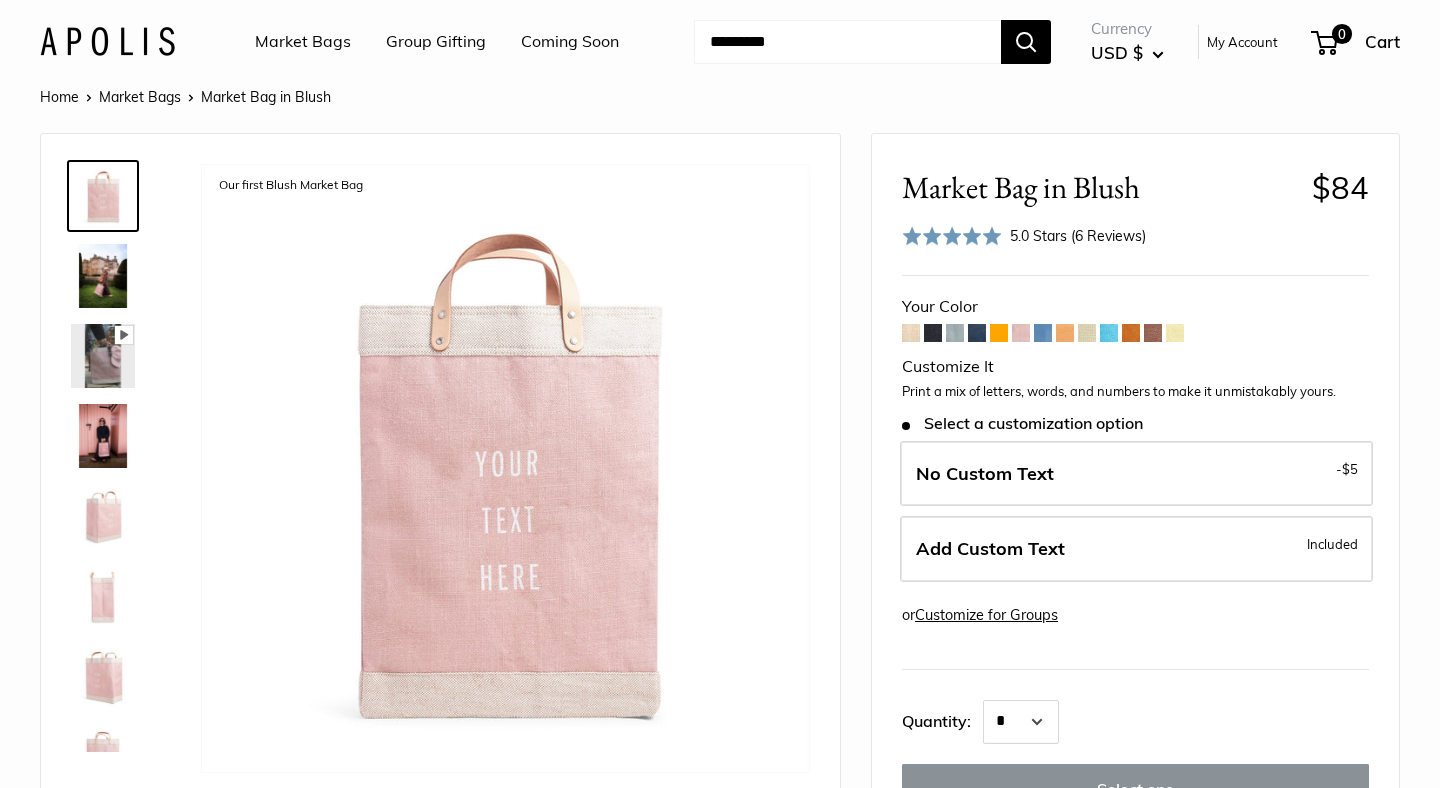 click at bounding box center (1043, 333) 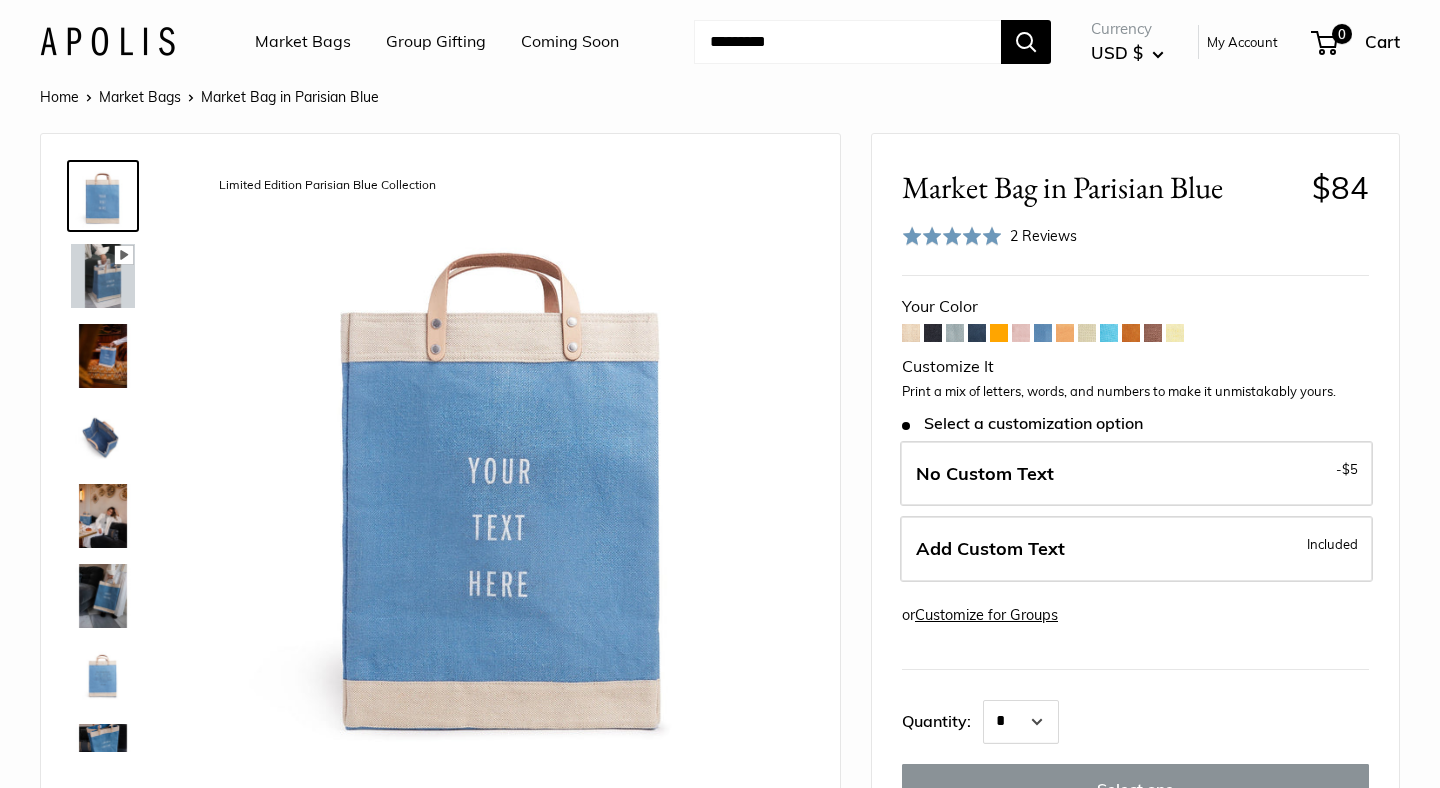 scroll, scrollTop: 0, scrollLeft: 0, axis: both 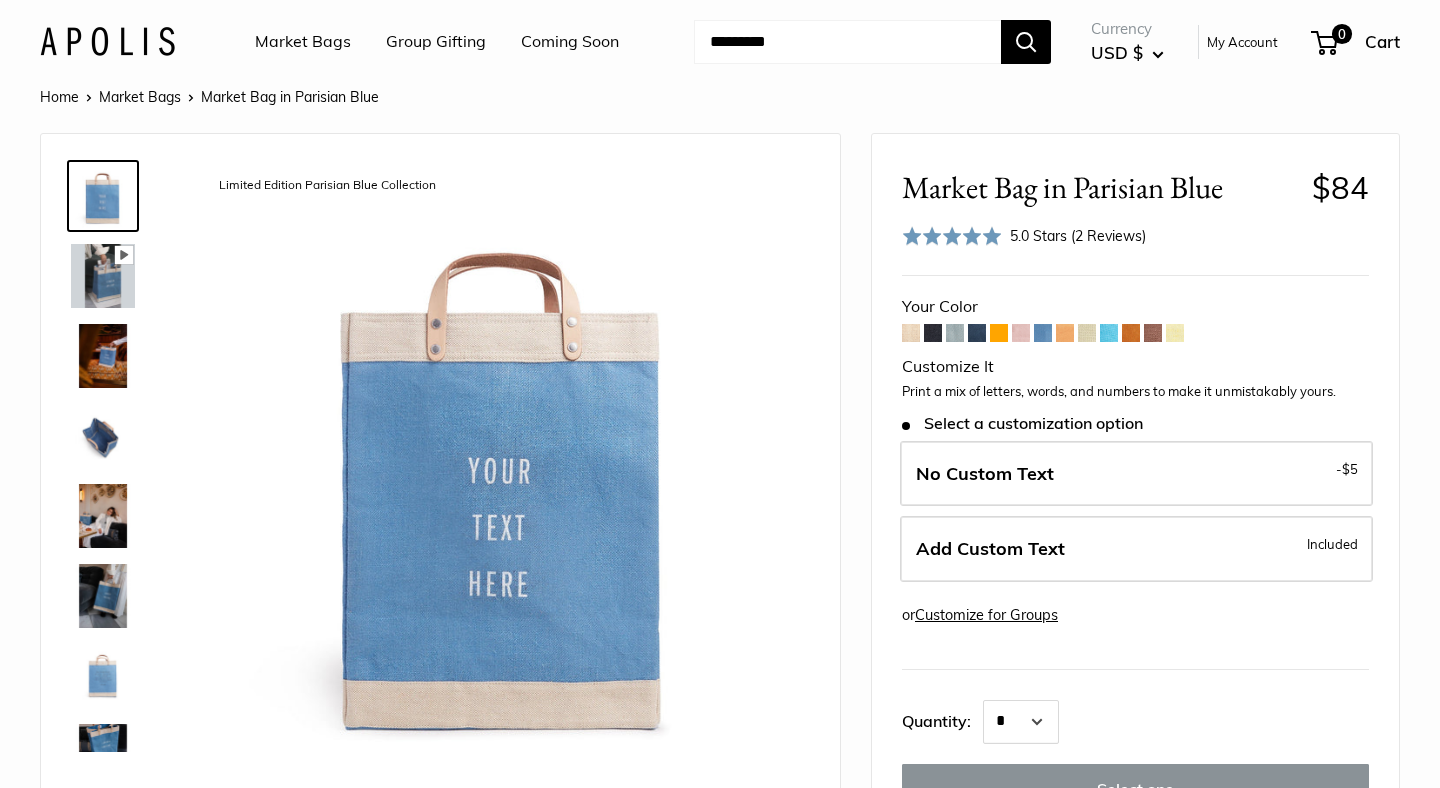 click at bounding box center (1065, 333) 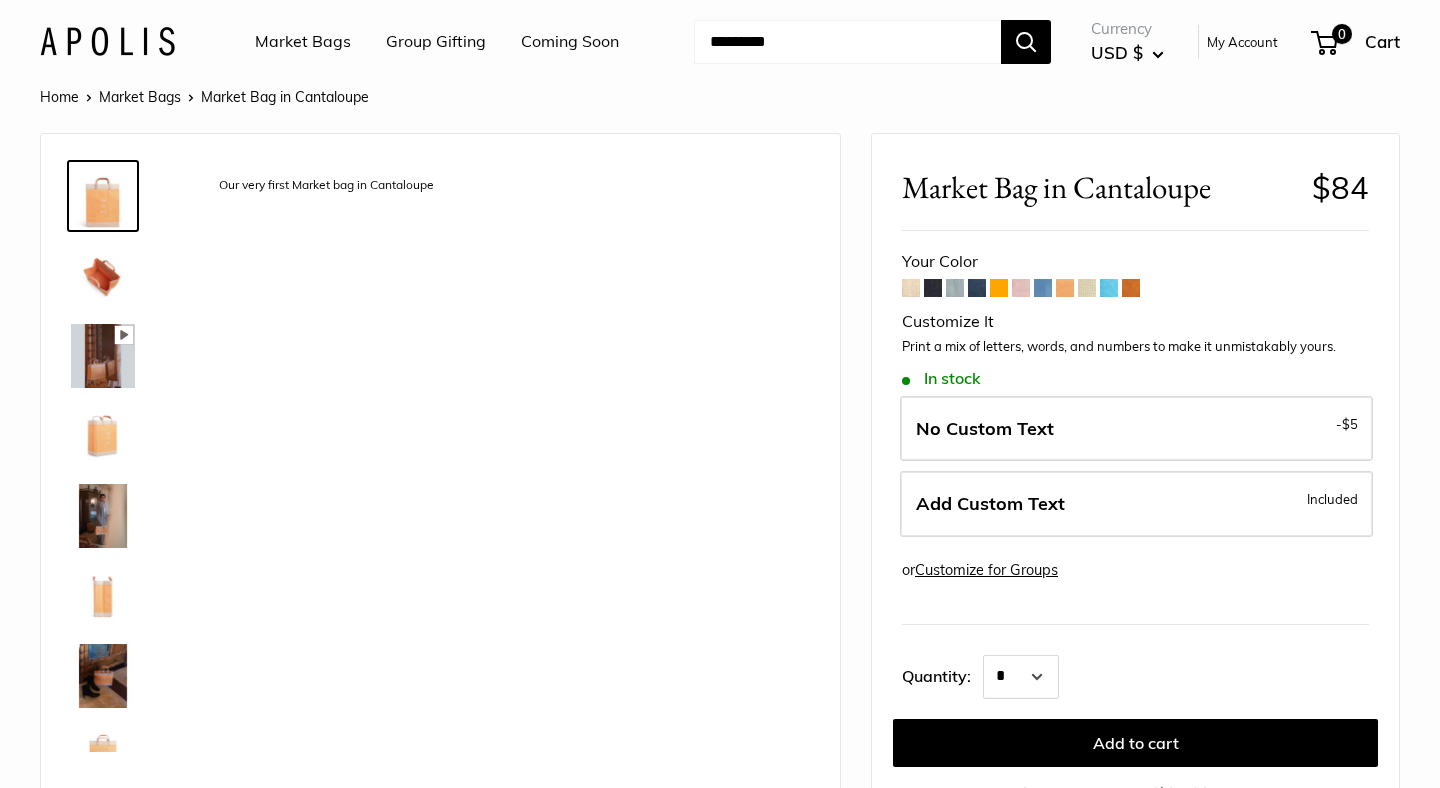 scroll, scrollTop: 0, scrollLeft: 0, axis: both 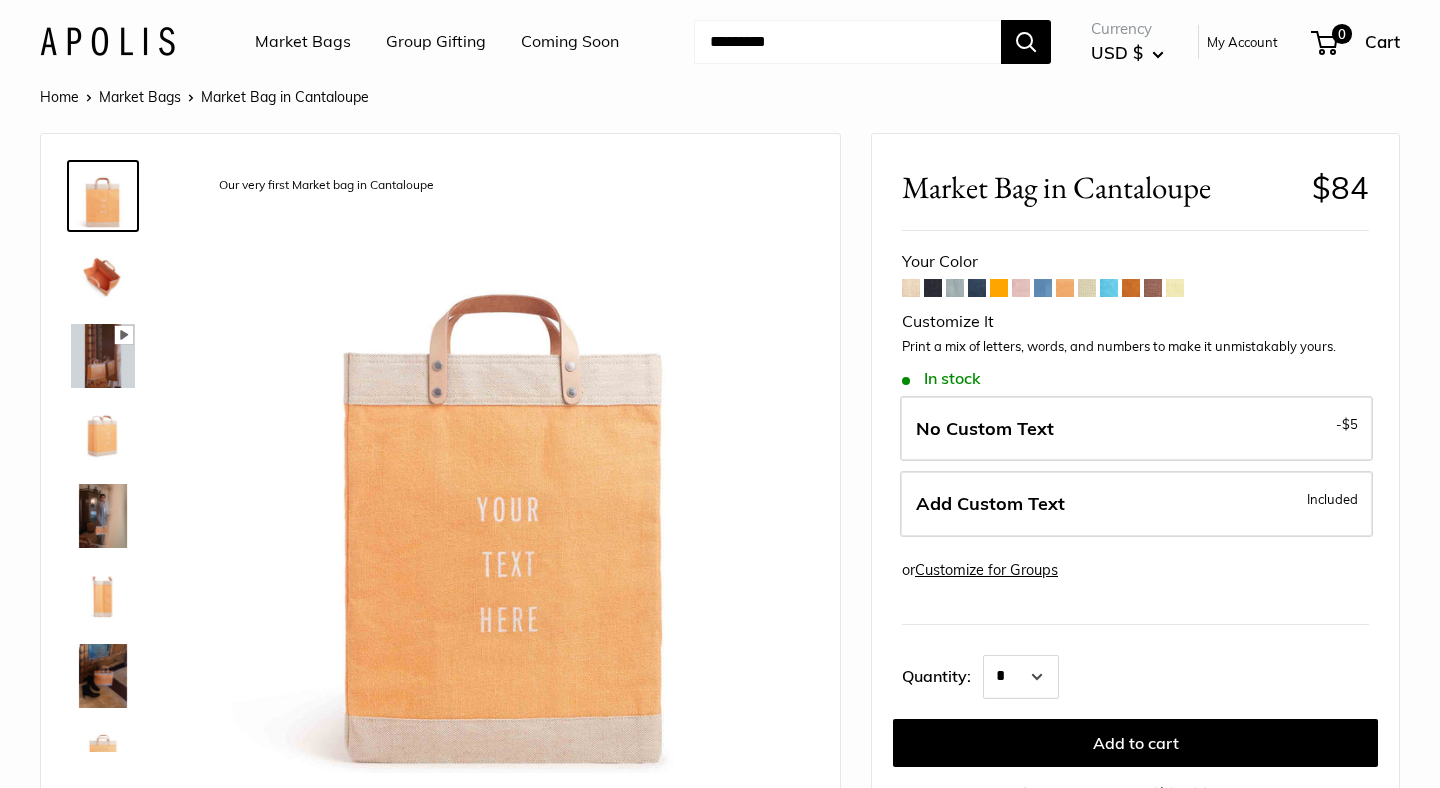 click at bounding box center [1087, 288] 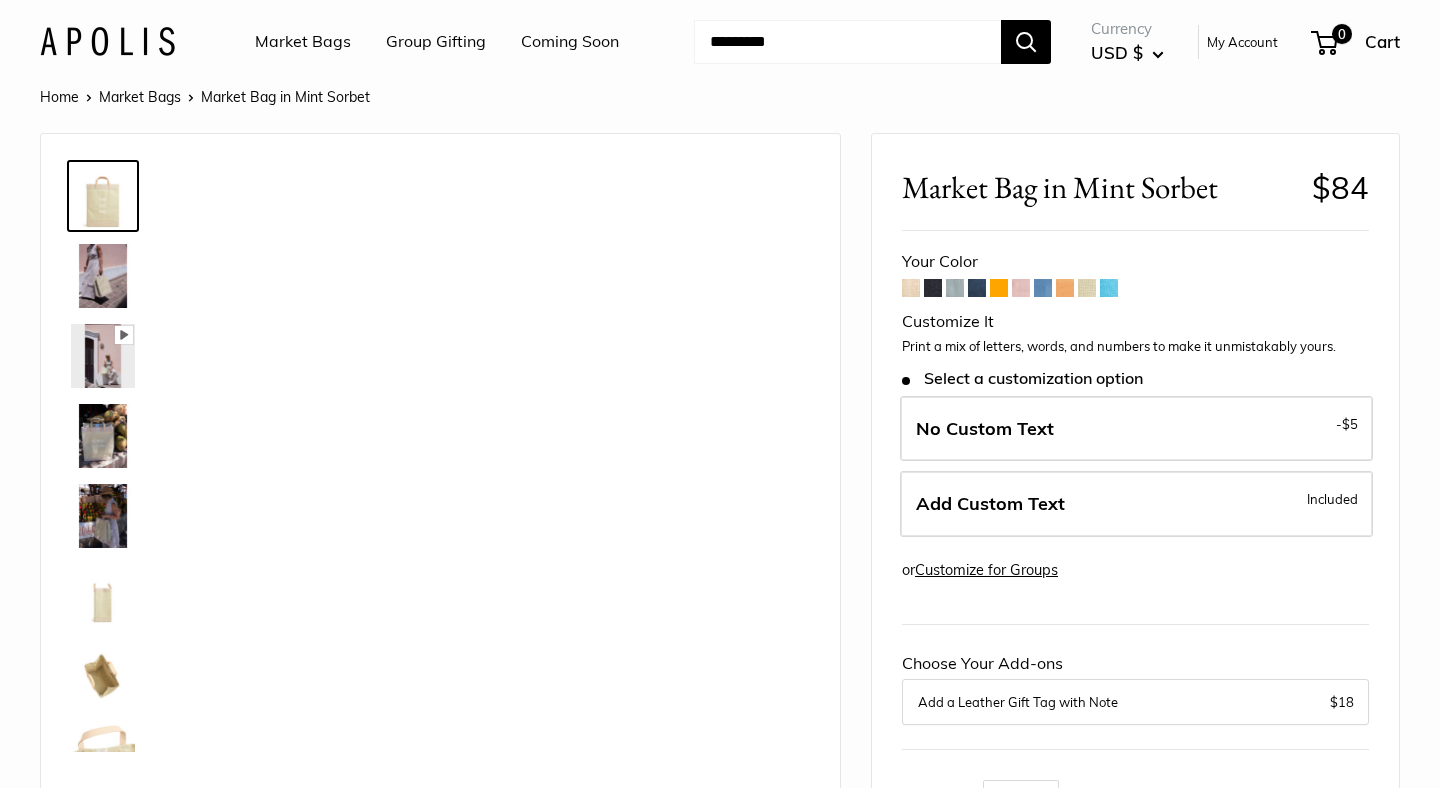 scroll, scrollTop: 0, scrollLeft: 0, axis: both 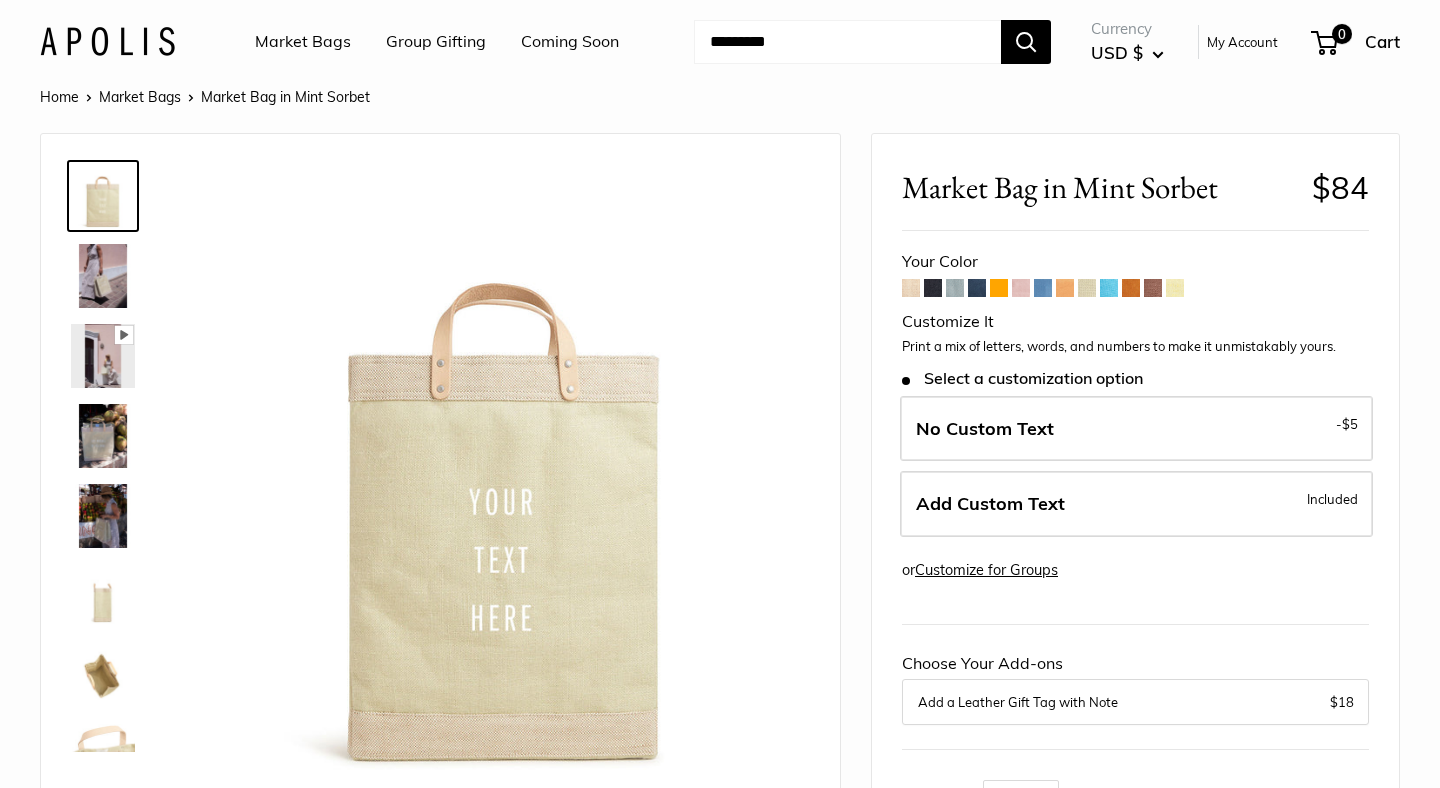 click at bounding box center [1109, 288] 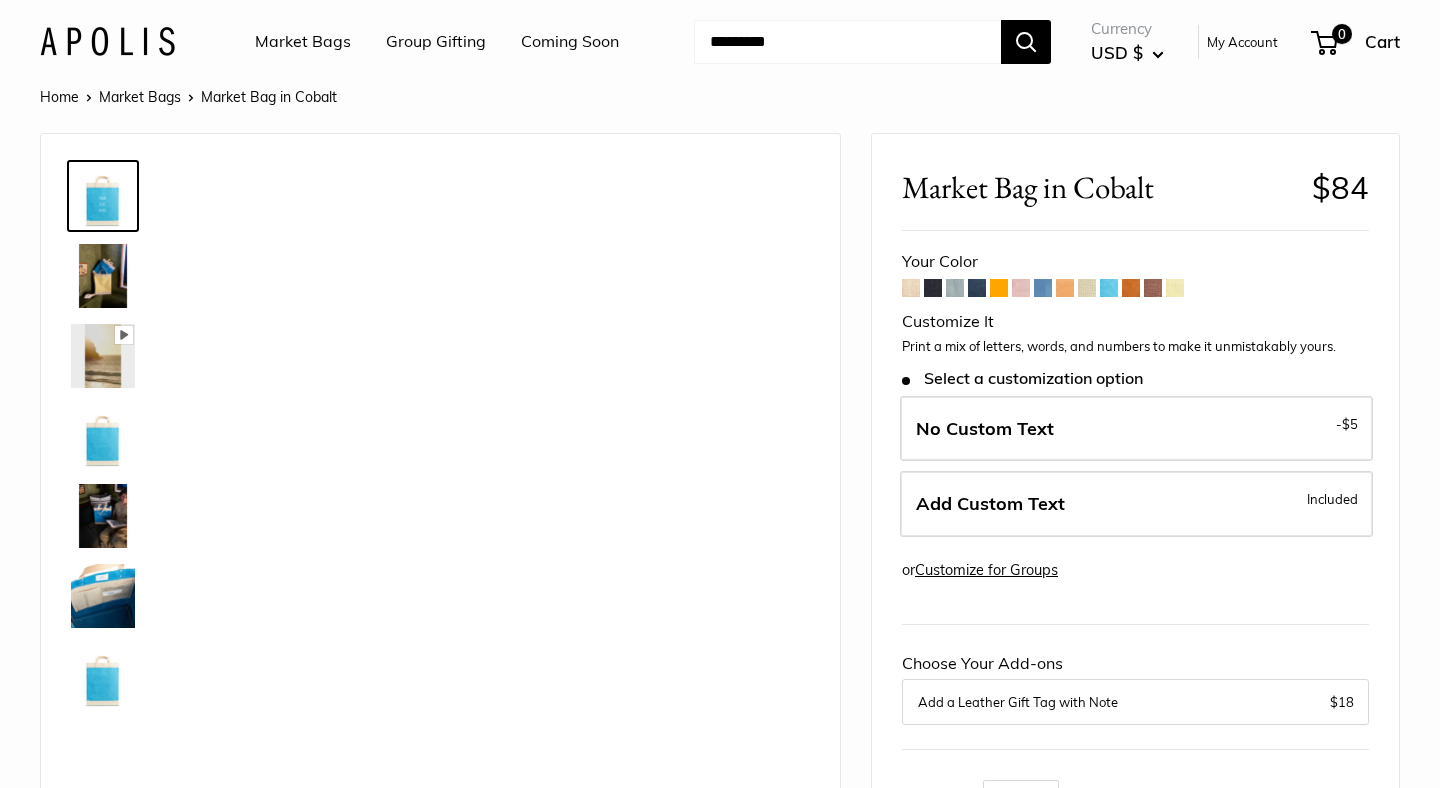 scroll, scrollTop: 0, scrollLeft: 0, axis: both 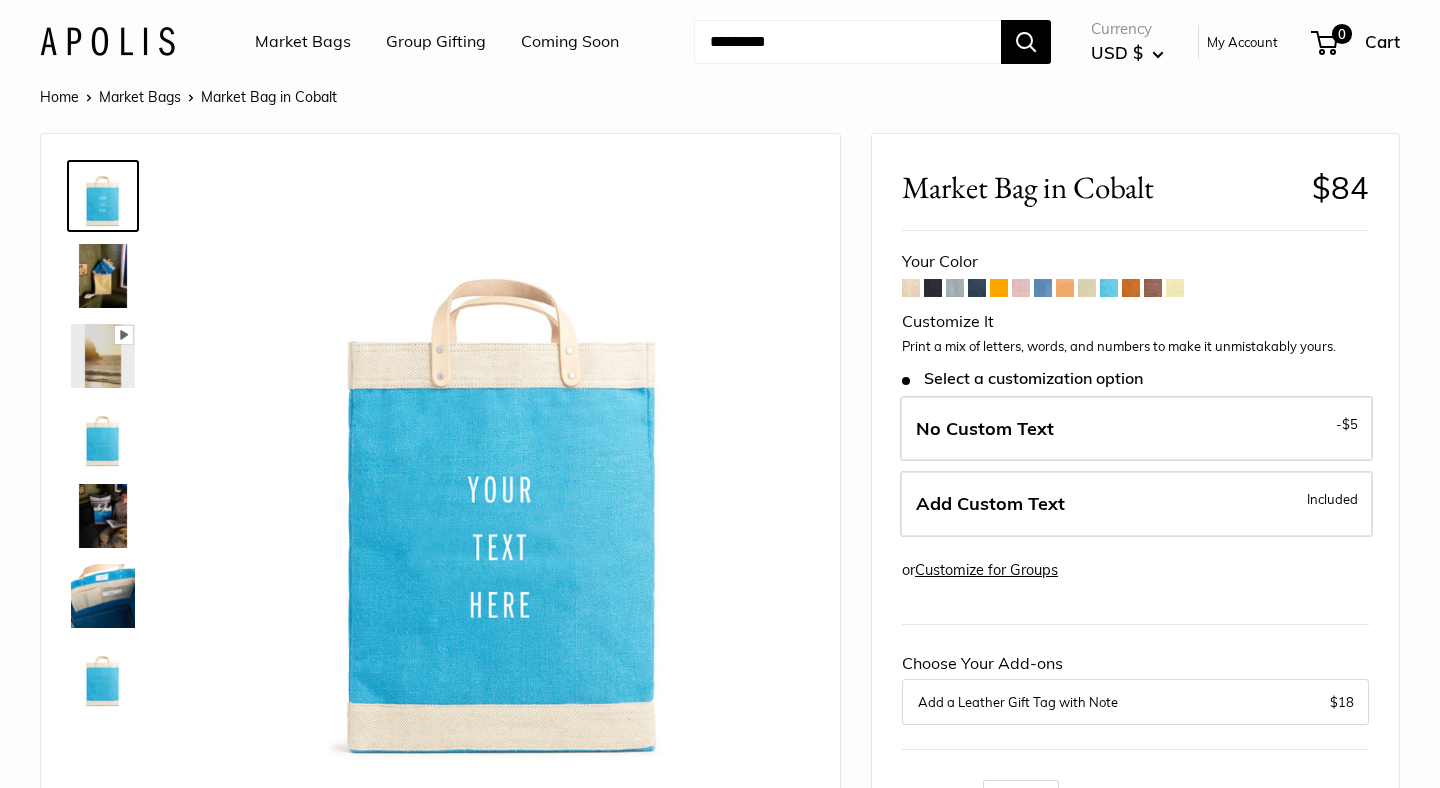 click at bounding box center (1131, 288) 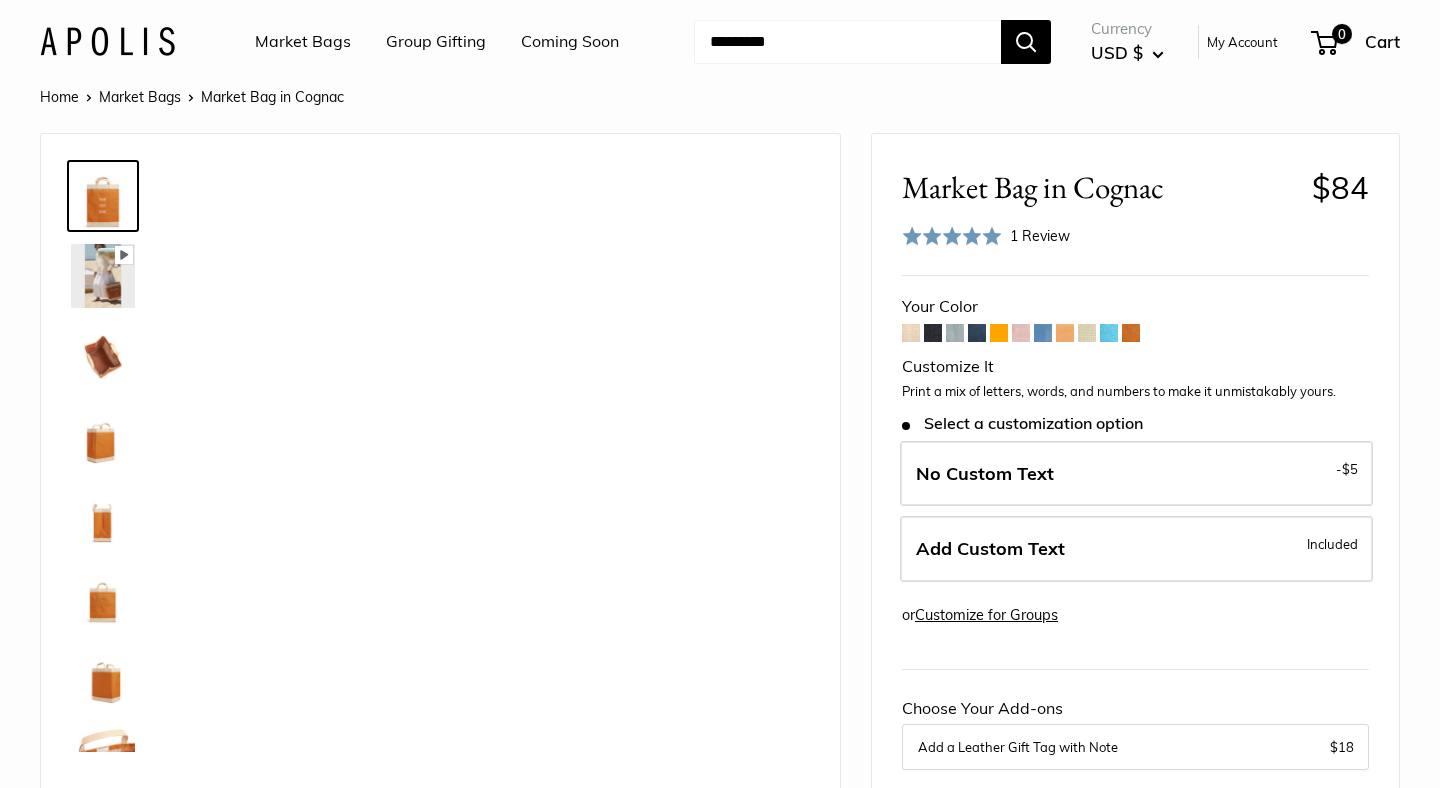 scroll, scrollTop: 0, scrollLeft: 0, axis: both 